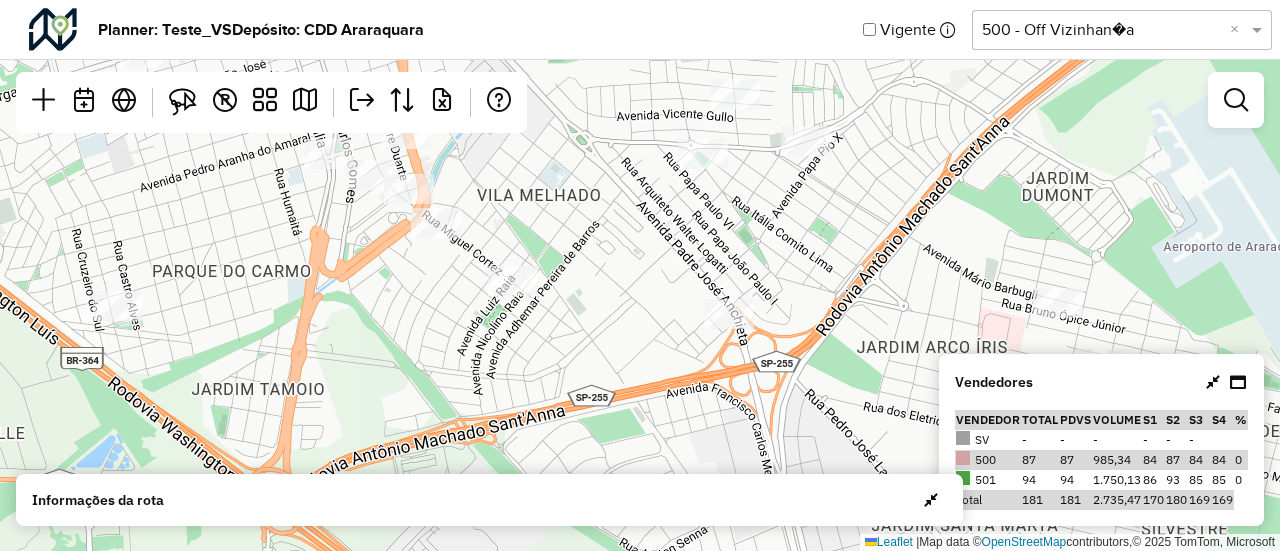scroll, scrollTop: 0, scrollLeft: 0, axis: both 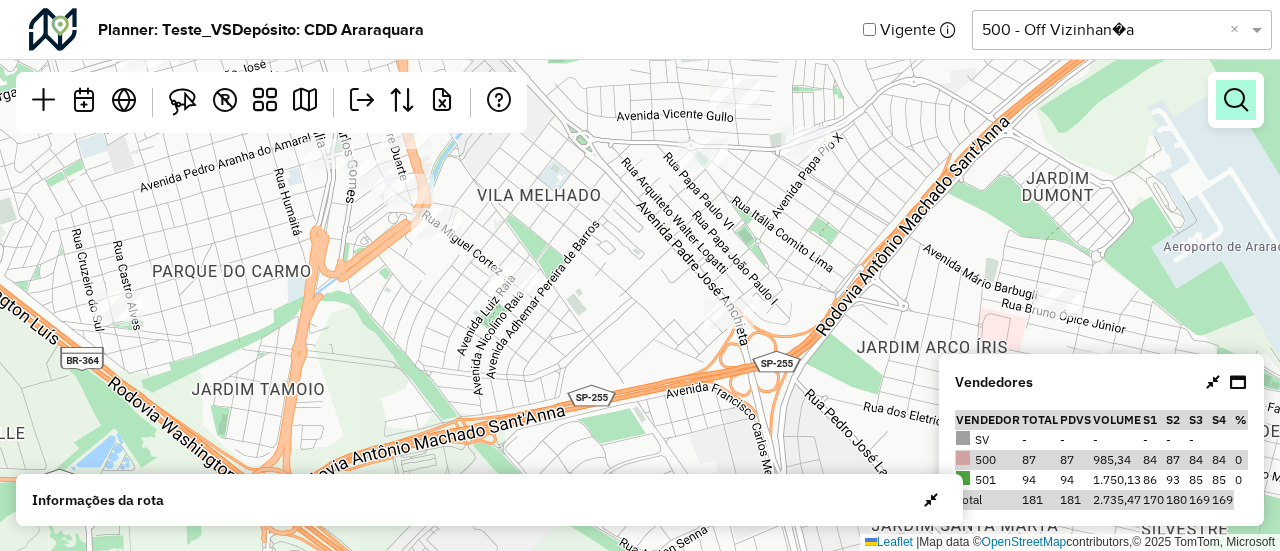 click at bounding box center [1236, 100] 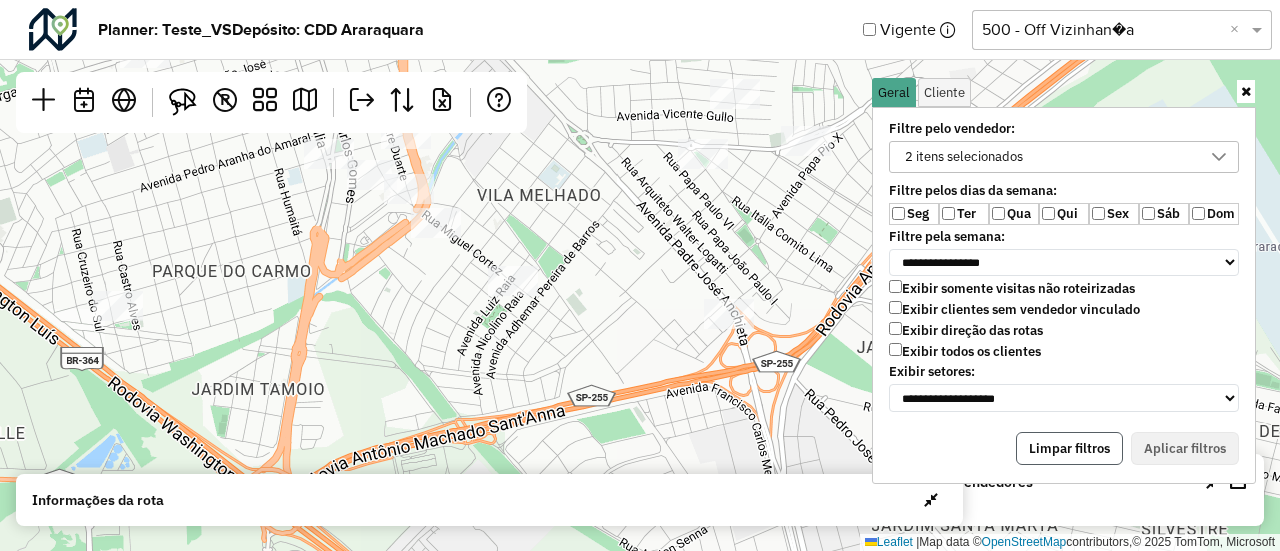 click on "Limpar filtros" at bounding box center (1069, 449) 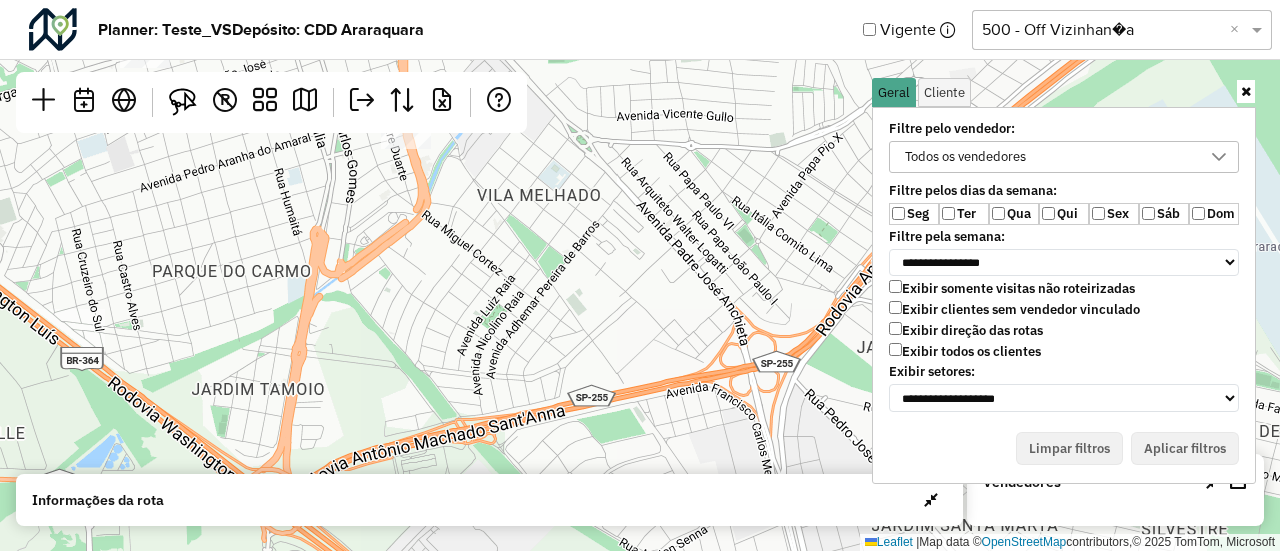 click on "Leaflet   |  Map data ©  OpenStreetMap  contributors,© 2025 TomTom, Microsoft" 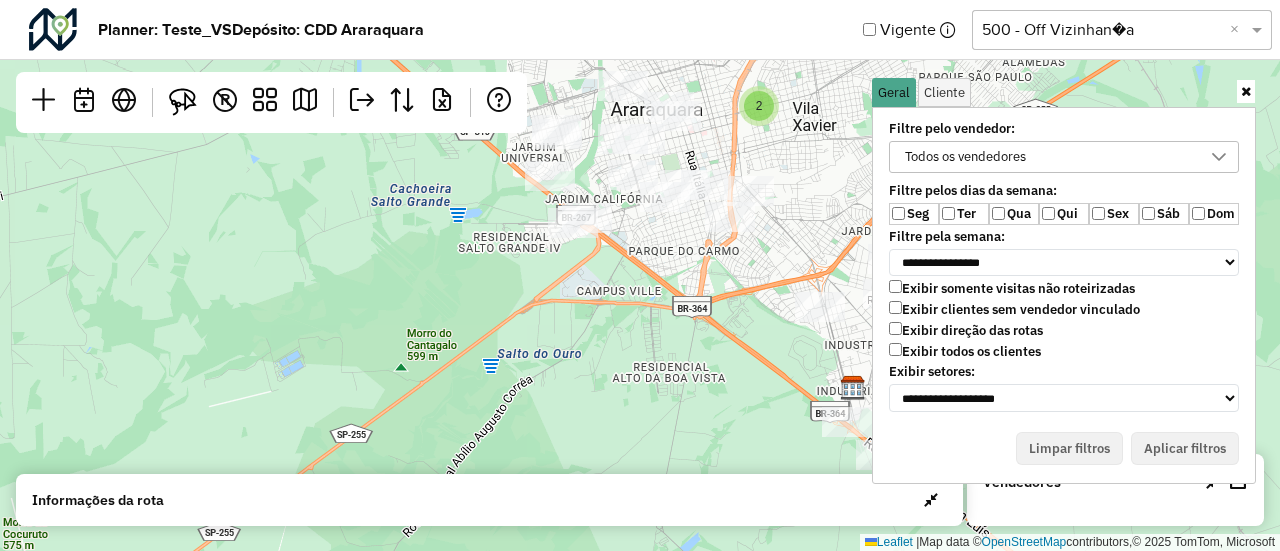 click at bounding box center [1246, 91] 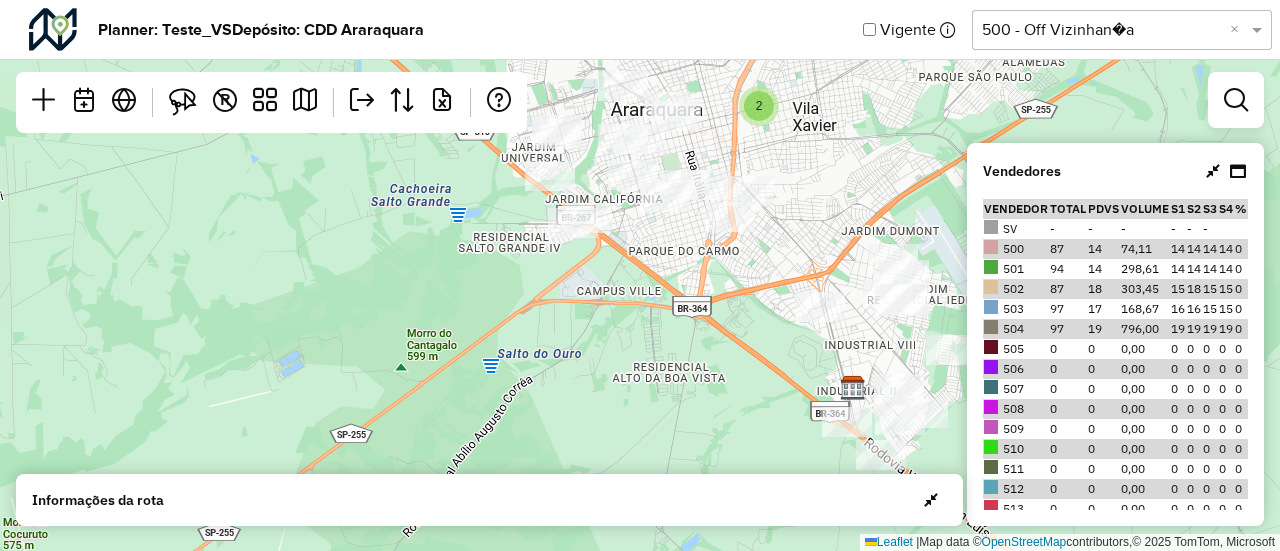 click on "2  Leaflet   |  Map data ©  OpenStreetMap  contributors,© 2025 TomTom, Microsoft" 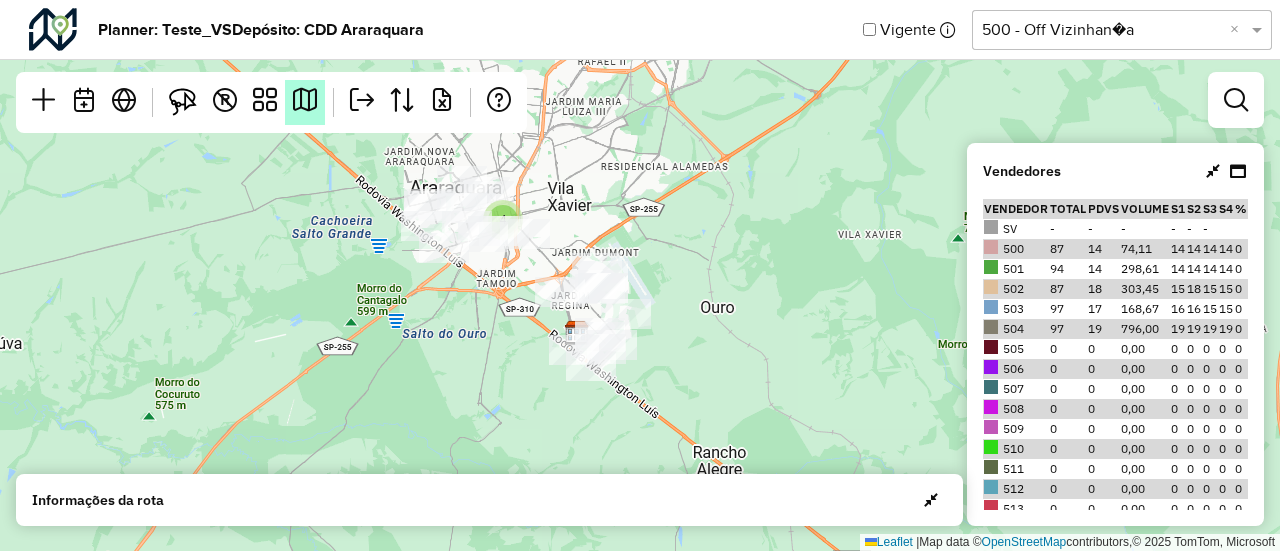 click at bounding box center (305, 100) 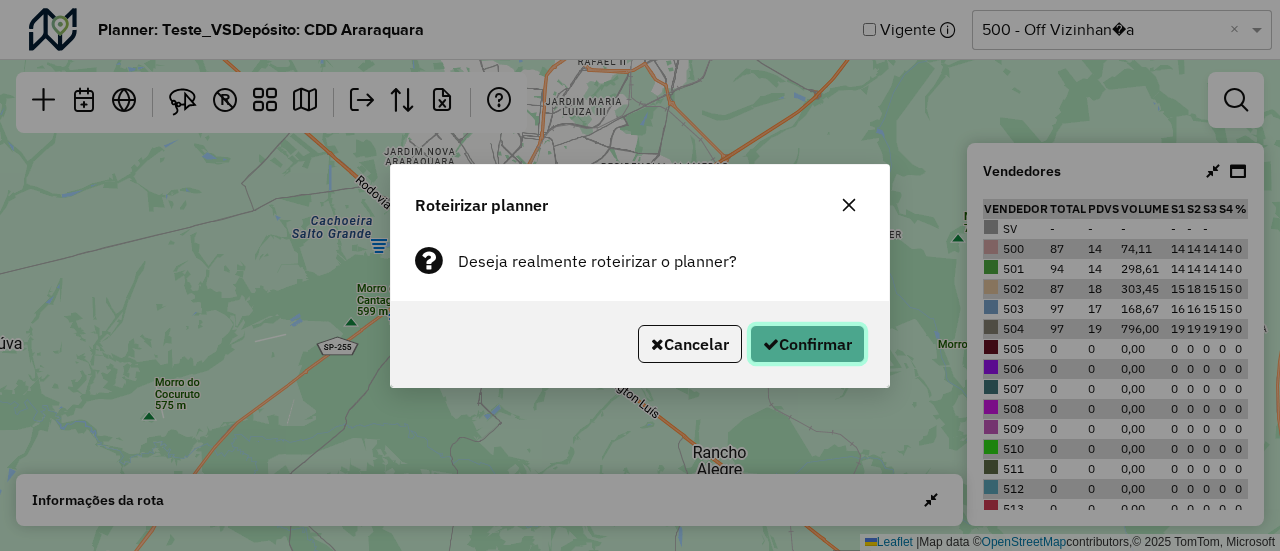 click on "Confirmar" 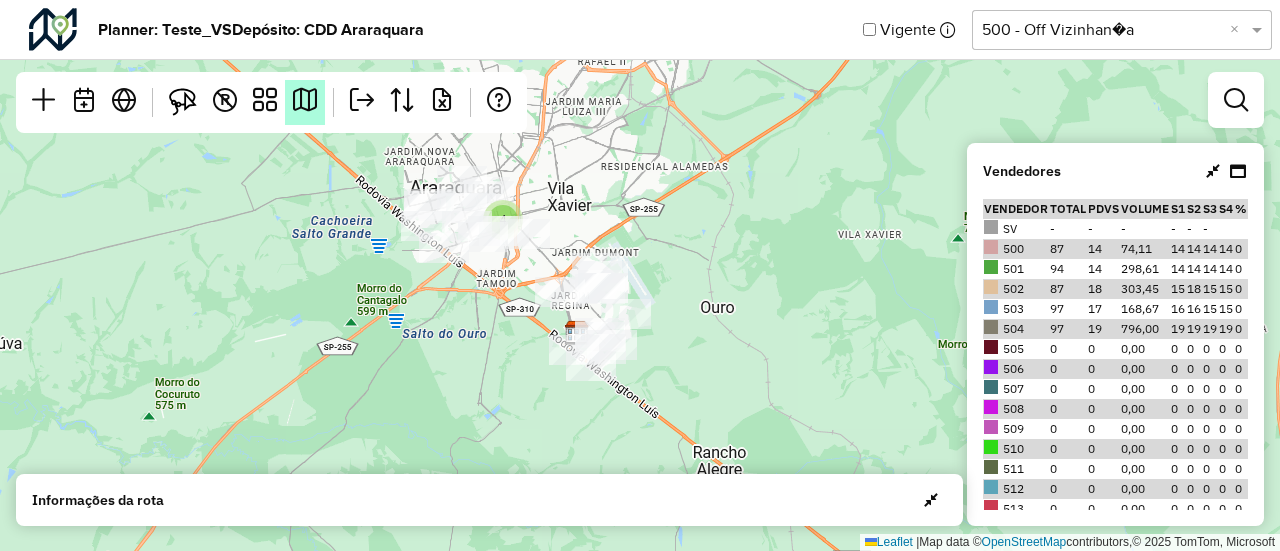 click at bounding box center [305, 100] 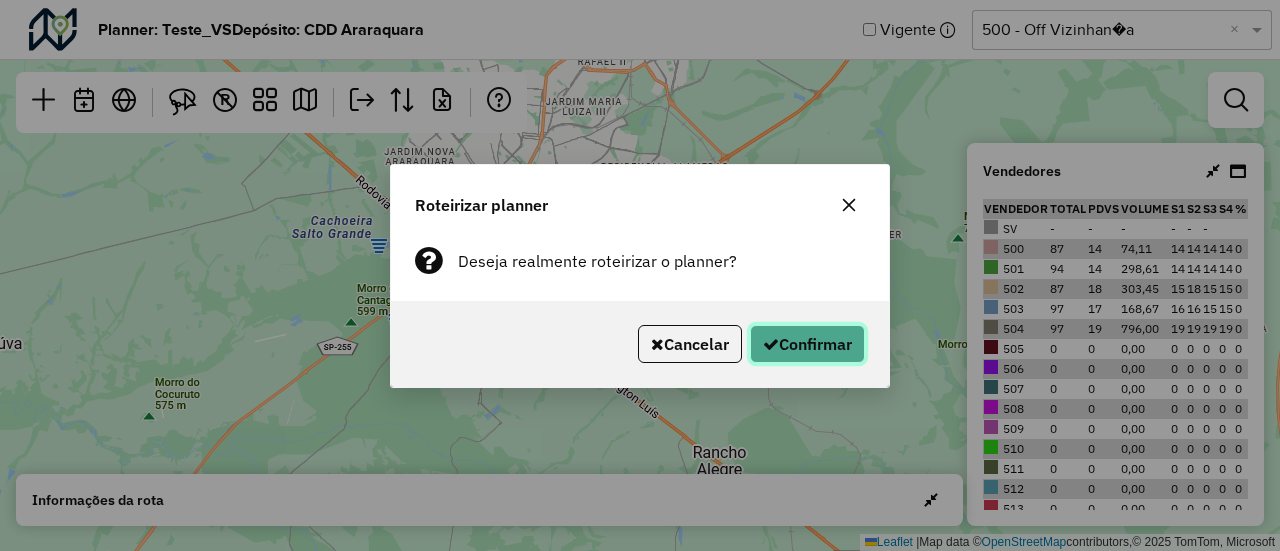 click on "Confirmar" 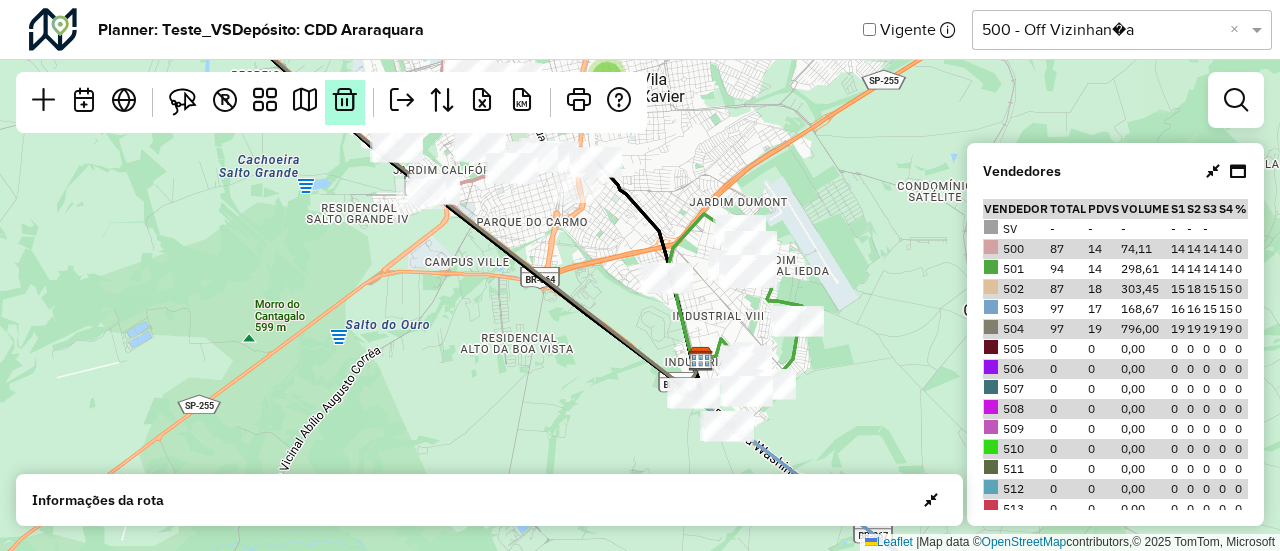 click at bounding box center (345, 100) 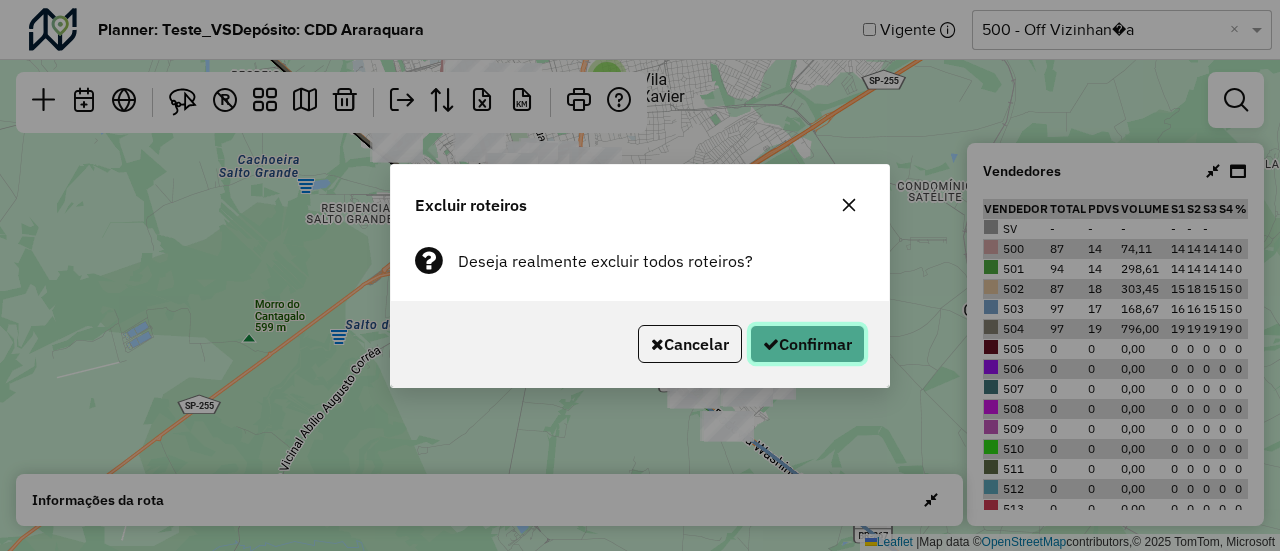 click on "Confirmar" 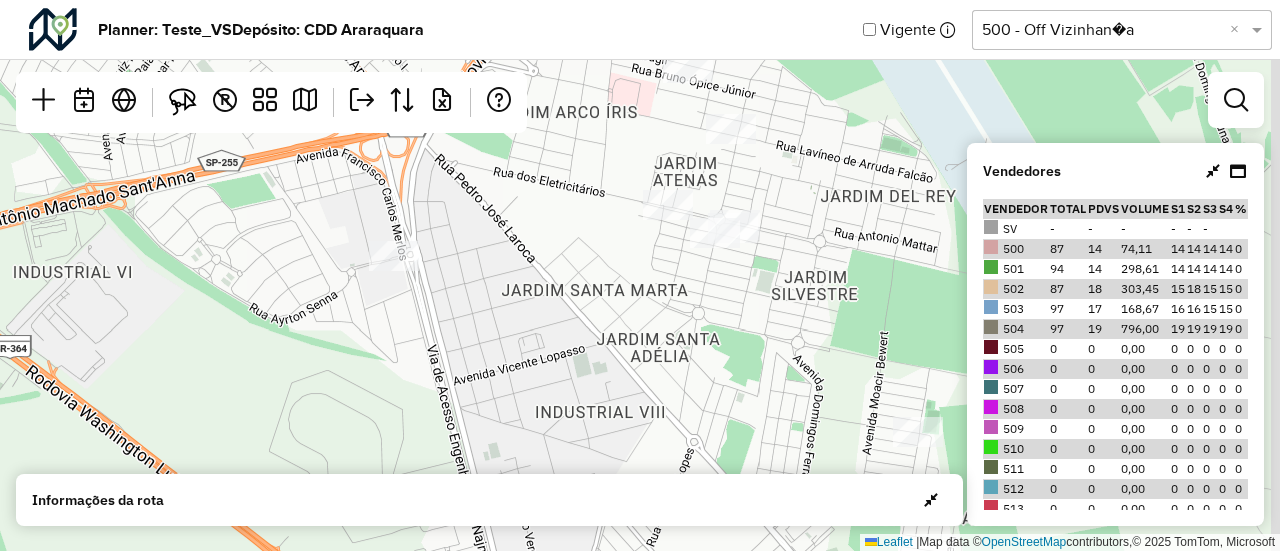 drag, startPoint x: 641, startPoint y: 292, endPoint x: 484, endPoint y: 315, distance: 158.67577 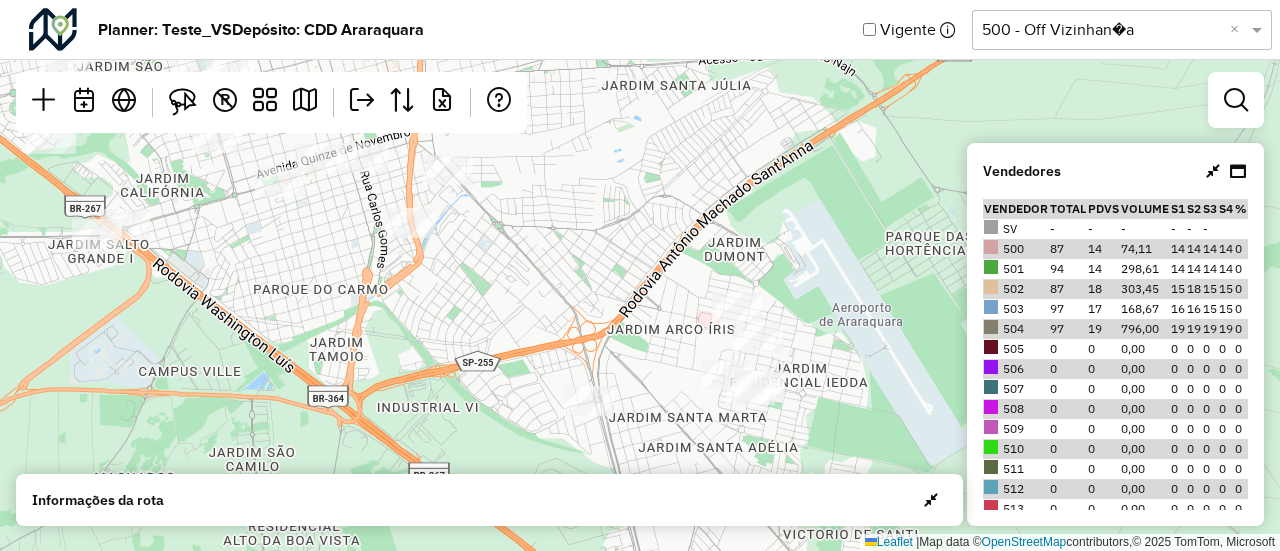 drag, startPoint x: 382, startPoint y: 269, endPoint x: 523, endPoint y: 338, distance: 156.9777 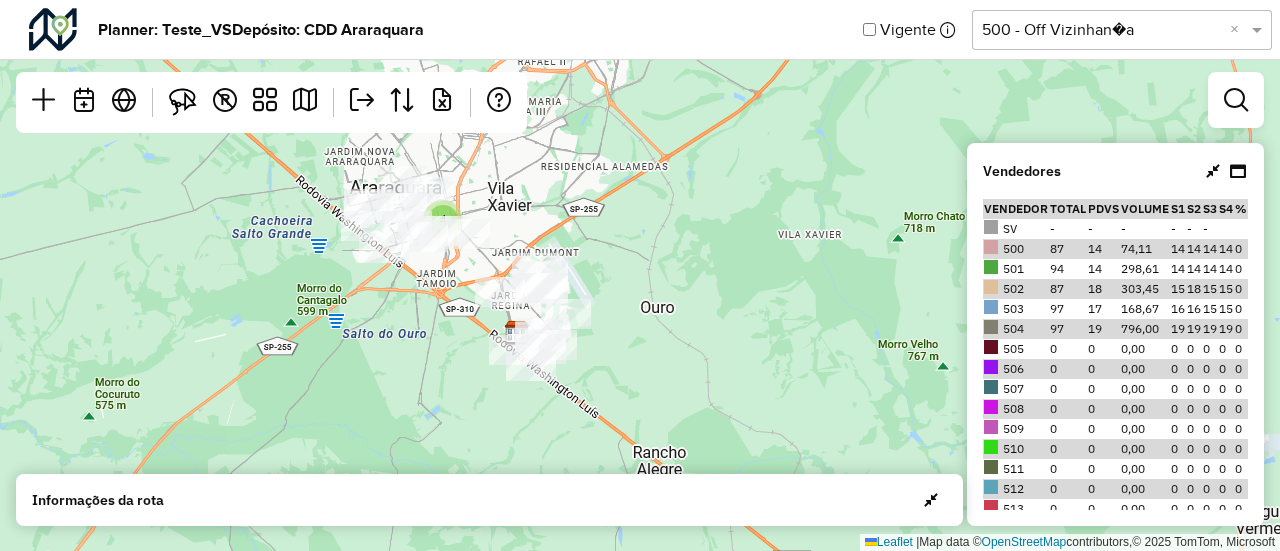 drag, startPoint x: 712, startPoint y: 197, endPoint x: 617, endPoint y: 233, distance: 101.59232 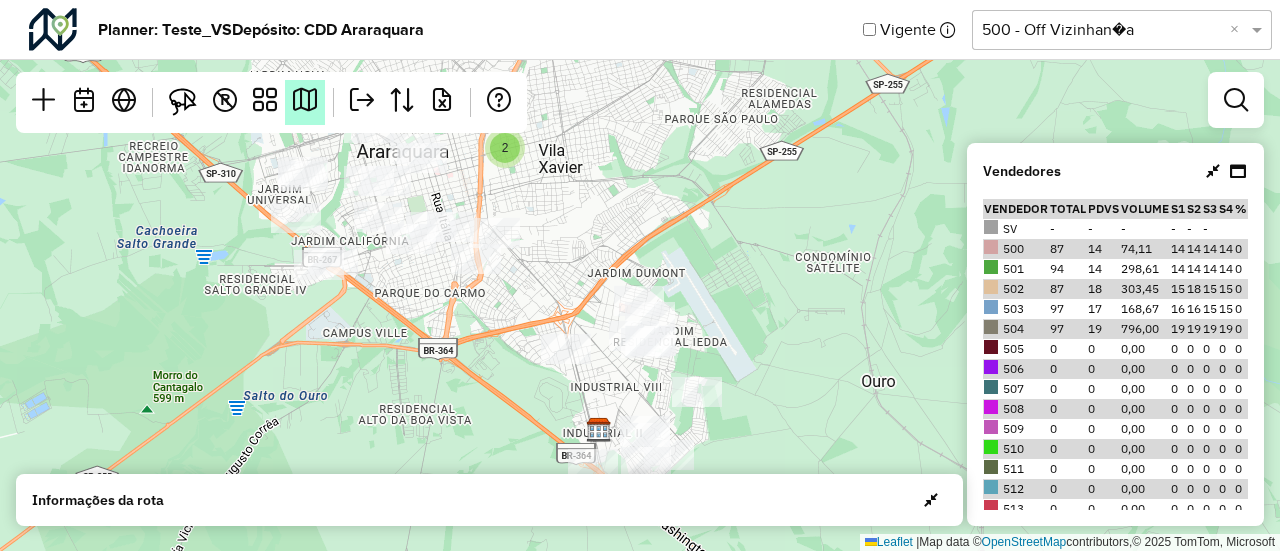 click at bounding box center [305, 100] 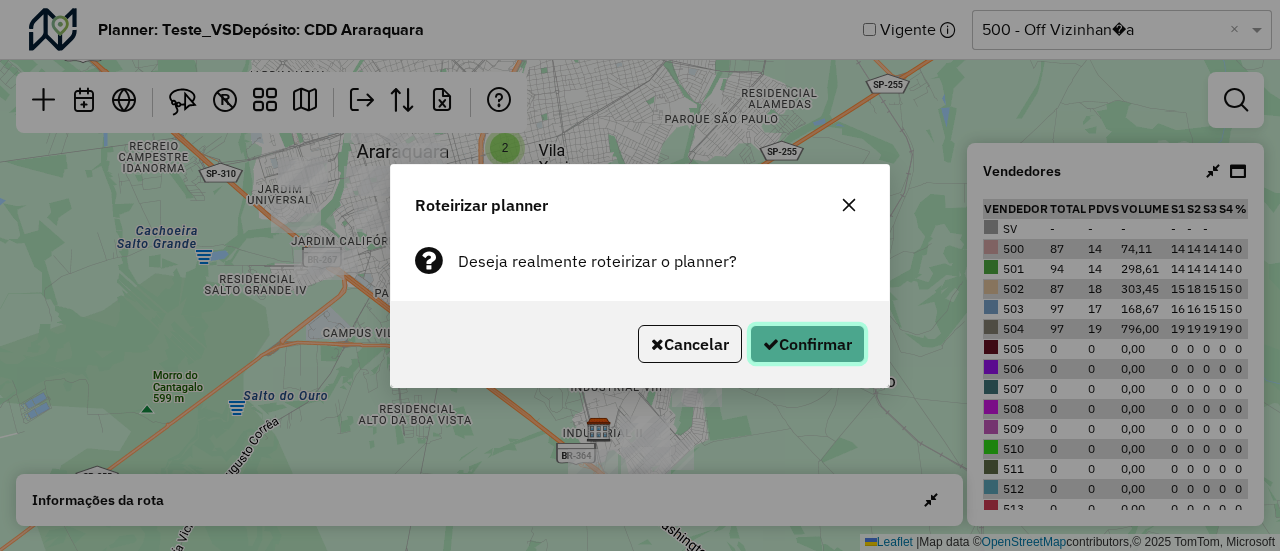 click on "Confirmar" 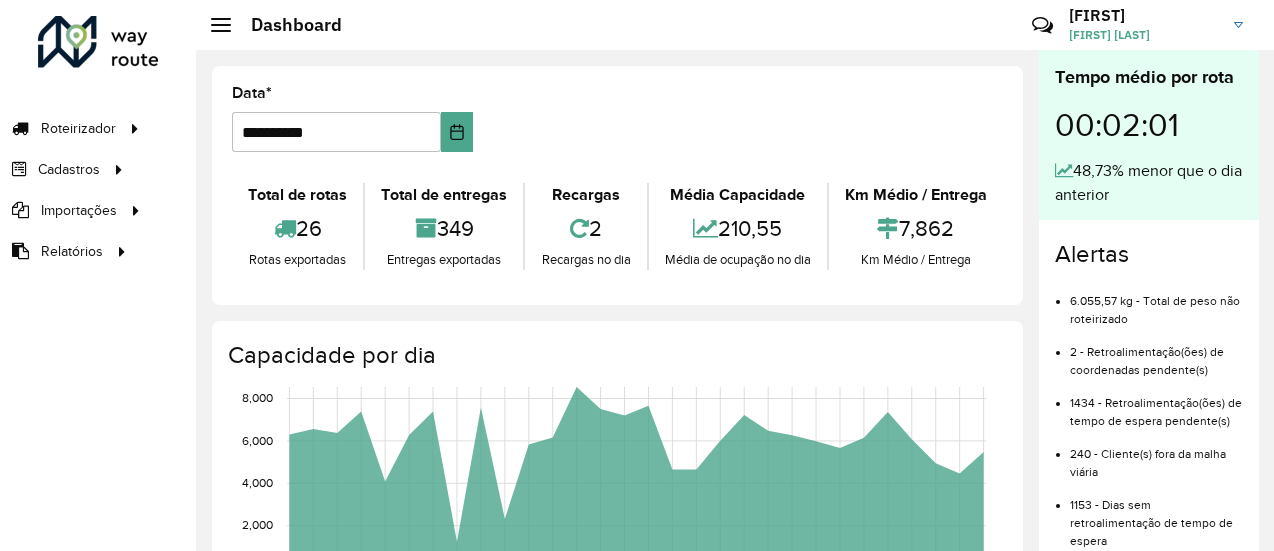 scroll, scrollTop: 0, scrollLeft: 0, axis: both 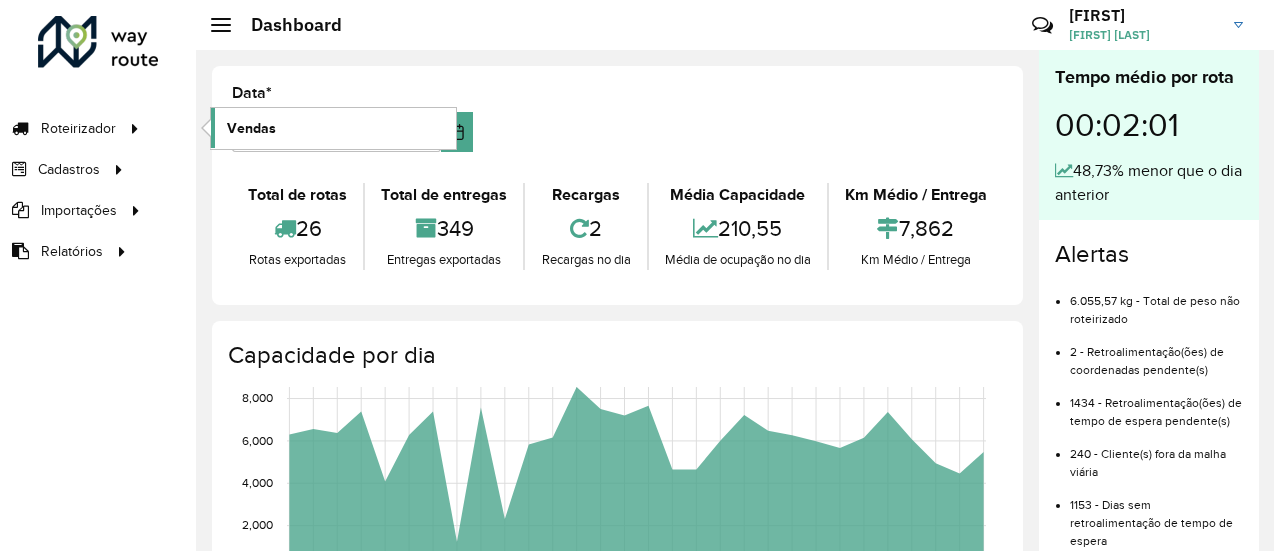 click on "Vendas" 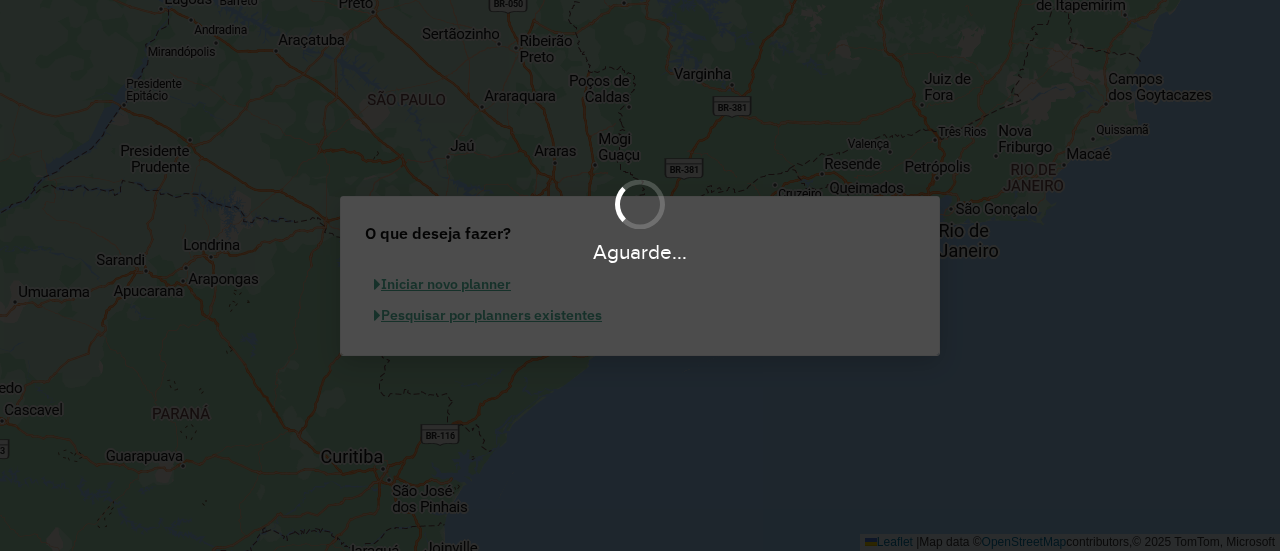 scroll, scrollTop: 0, scrollLeft: 0, axis: both 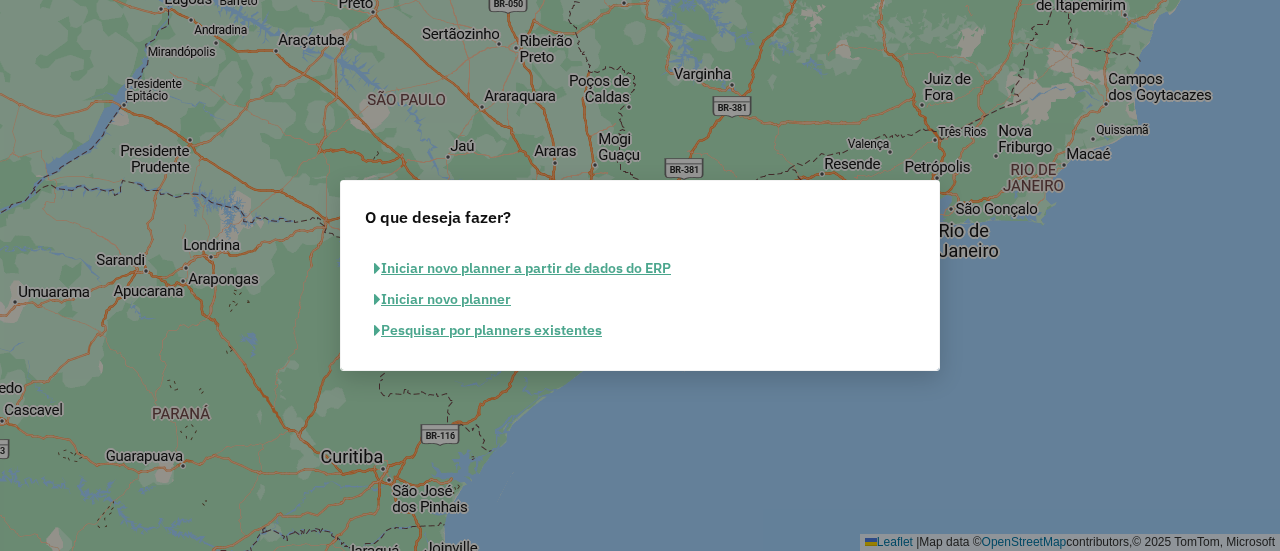 click on "Pesquisar por planners existentes" 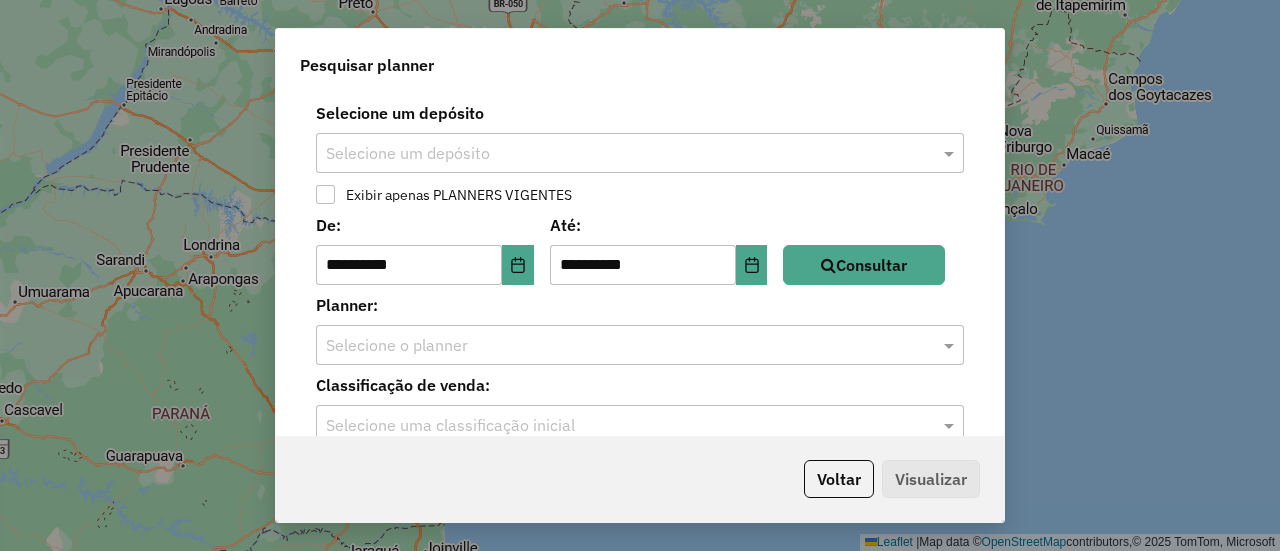 click on "**********" 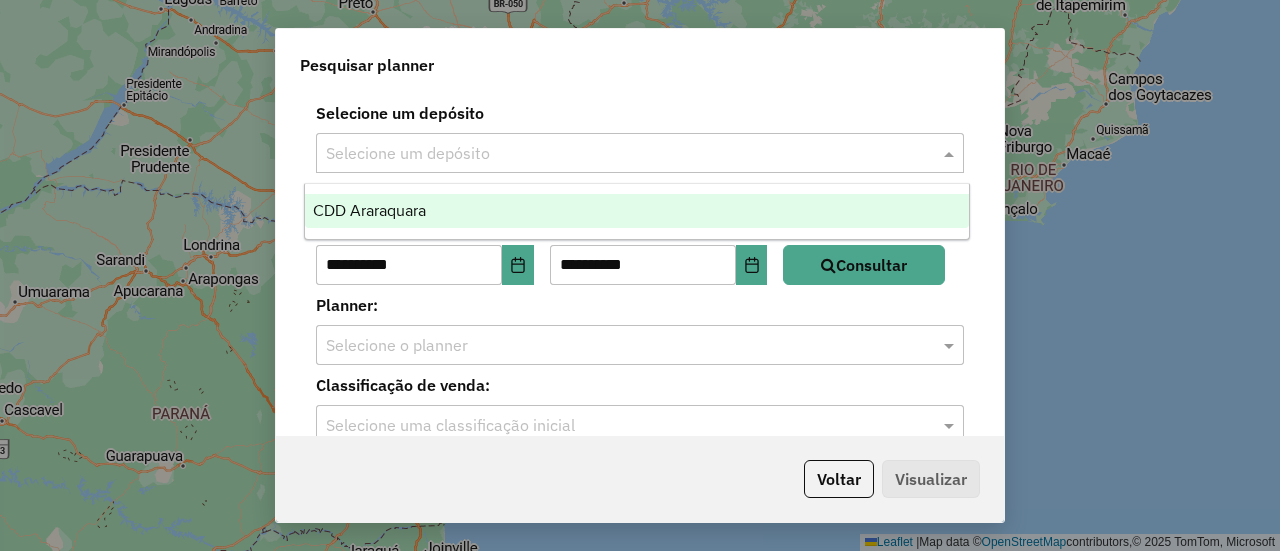 click 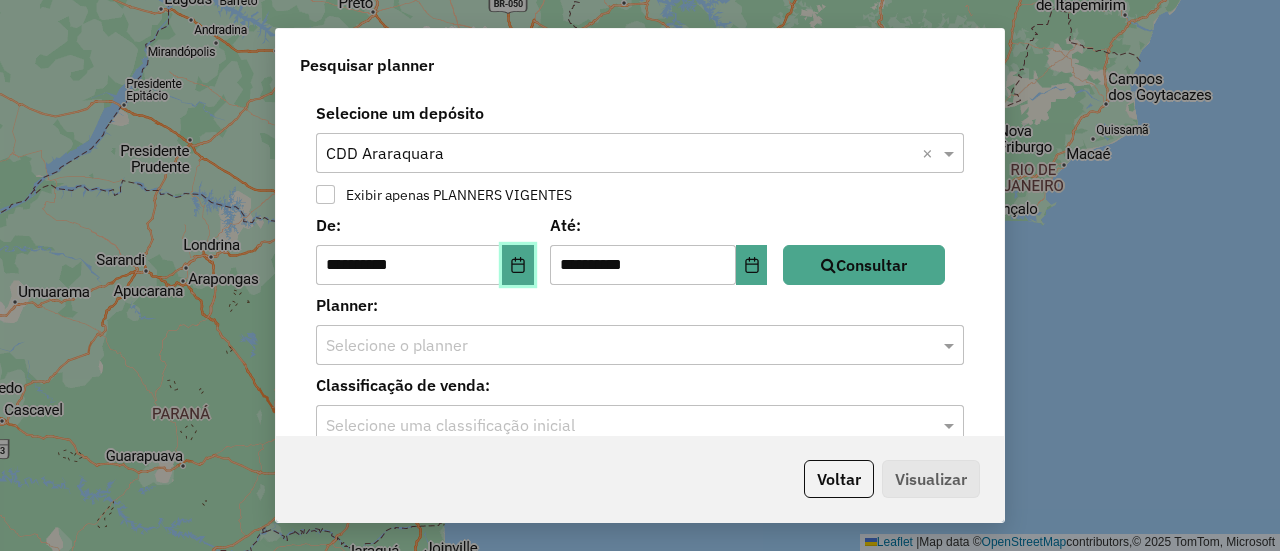 click 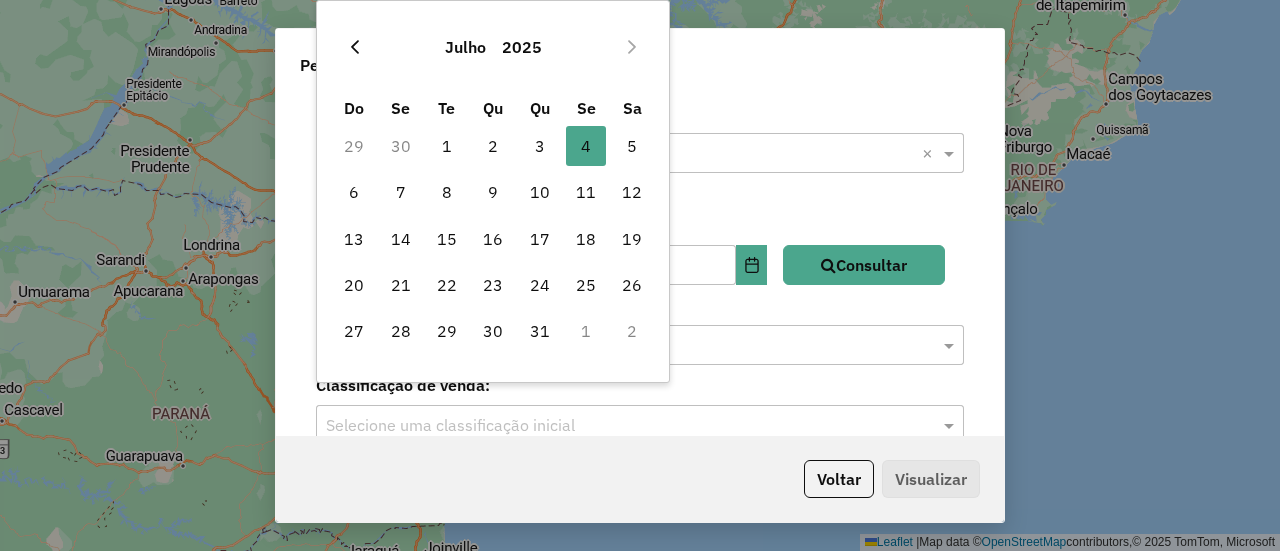 click 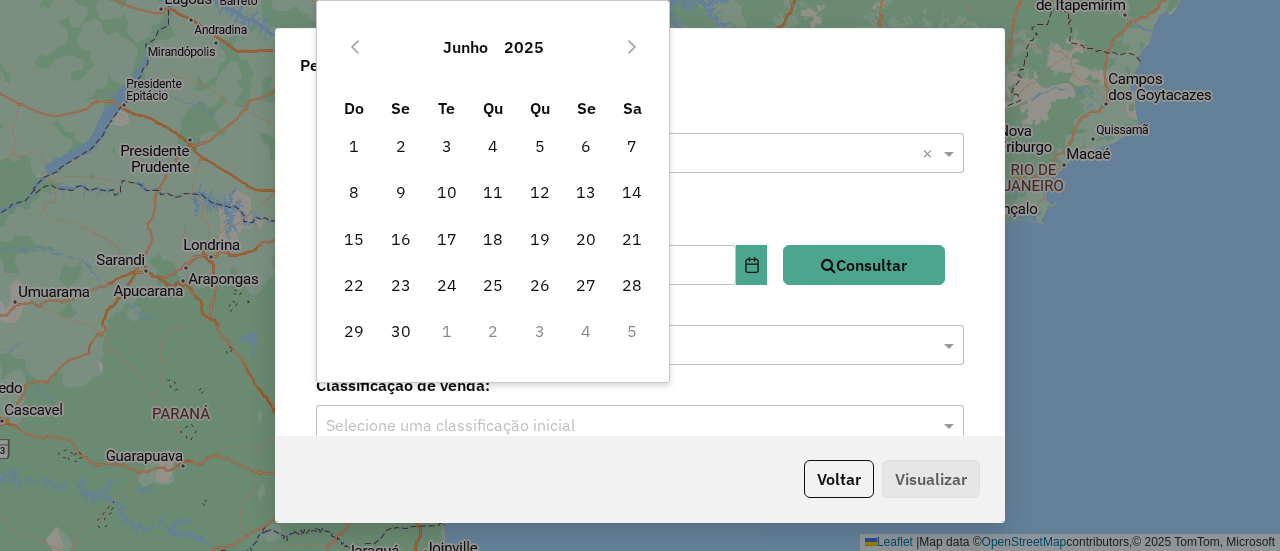 click 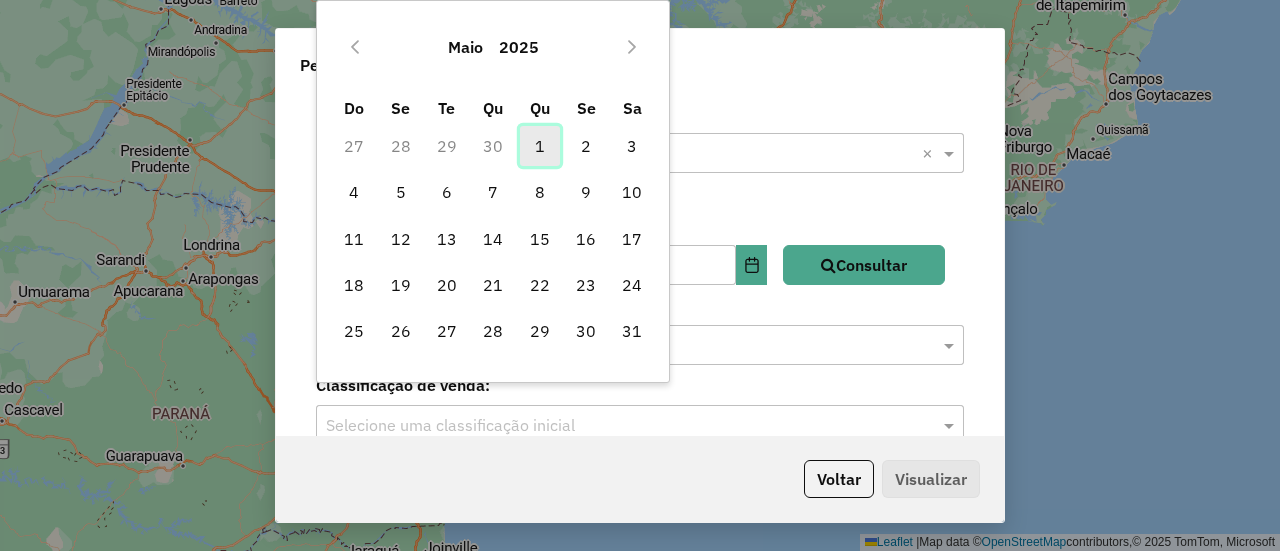 click on "1" at bounding box center [540, 146] 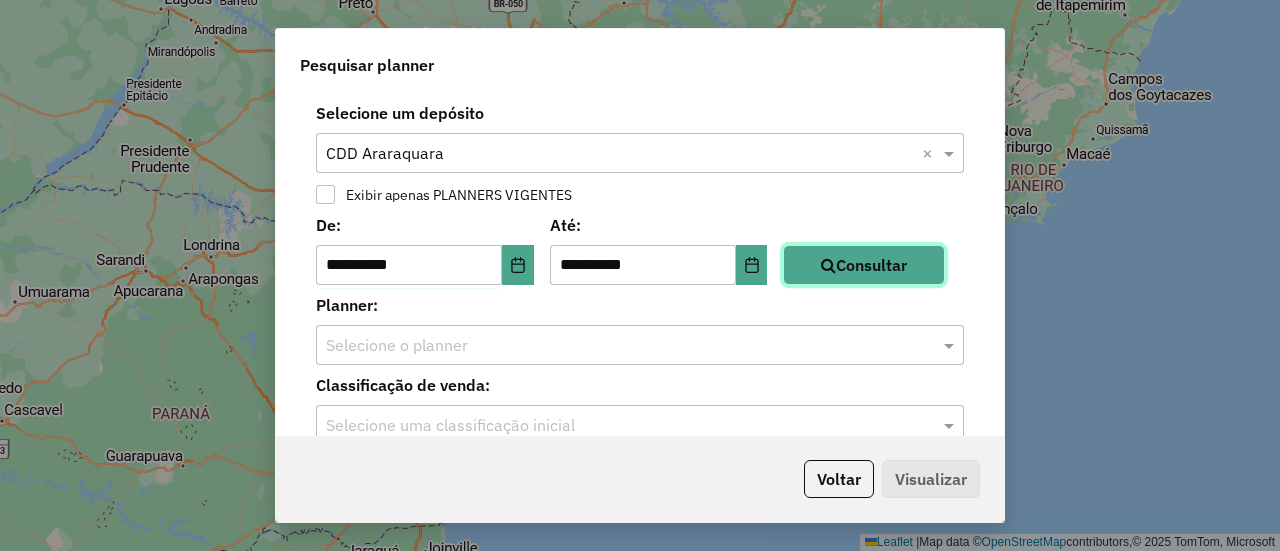 click 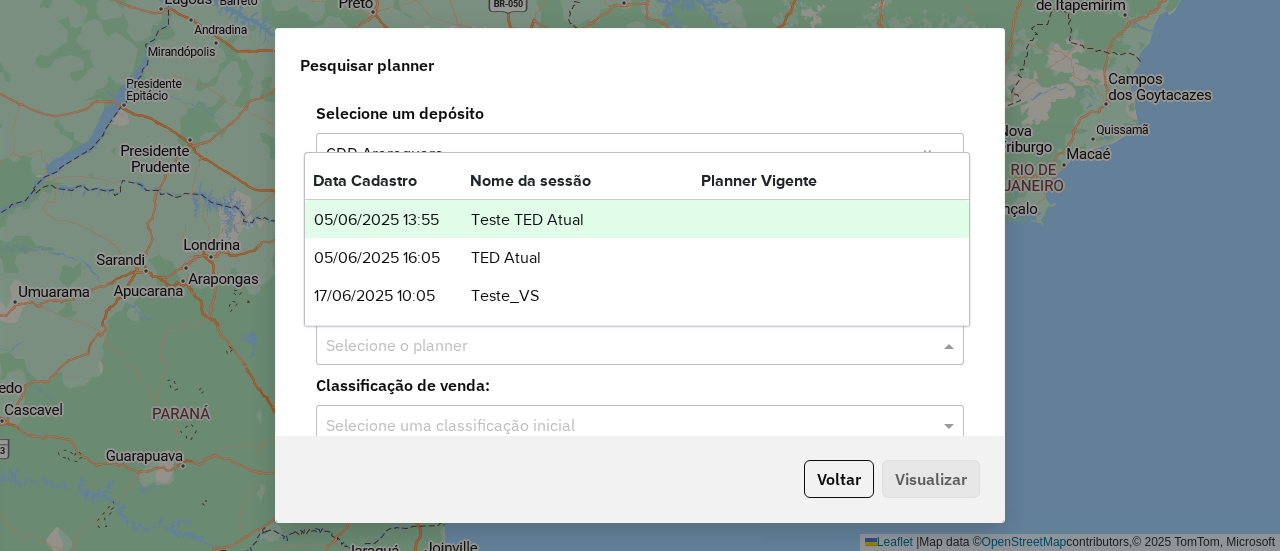 click 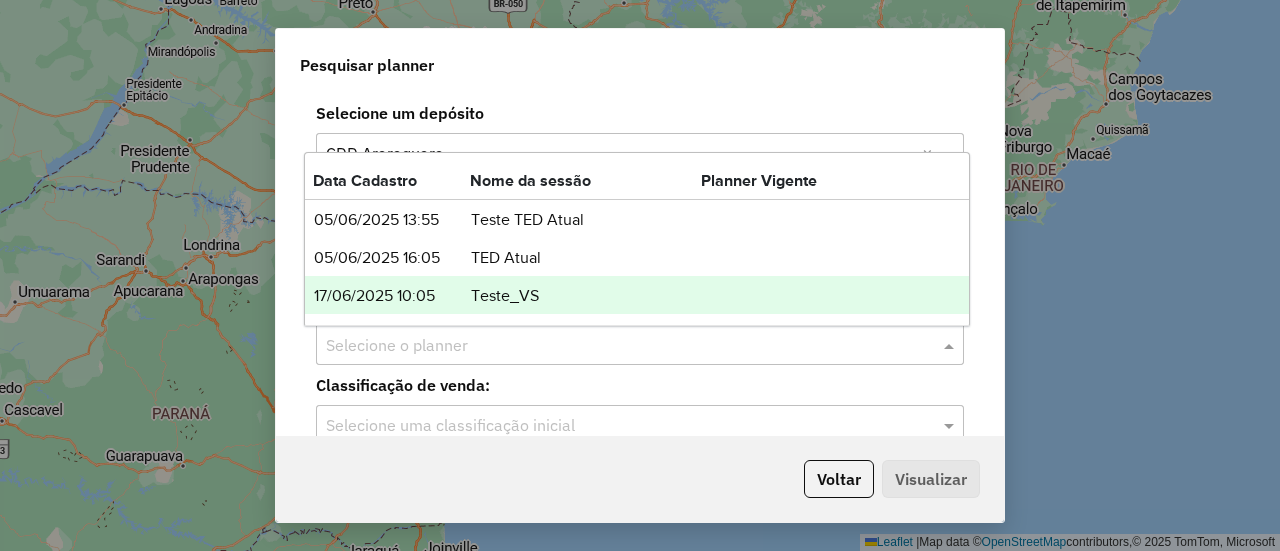 click on "Teste_VS" at bounding box center (585, 296) 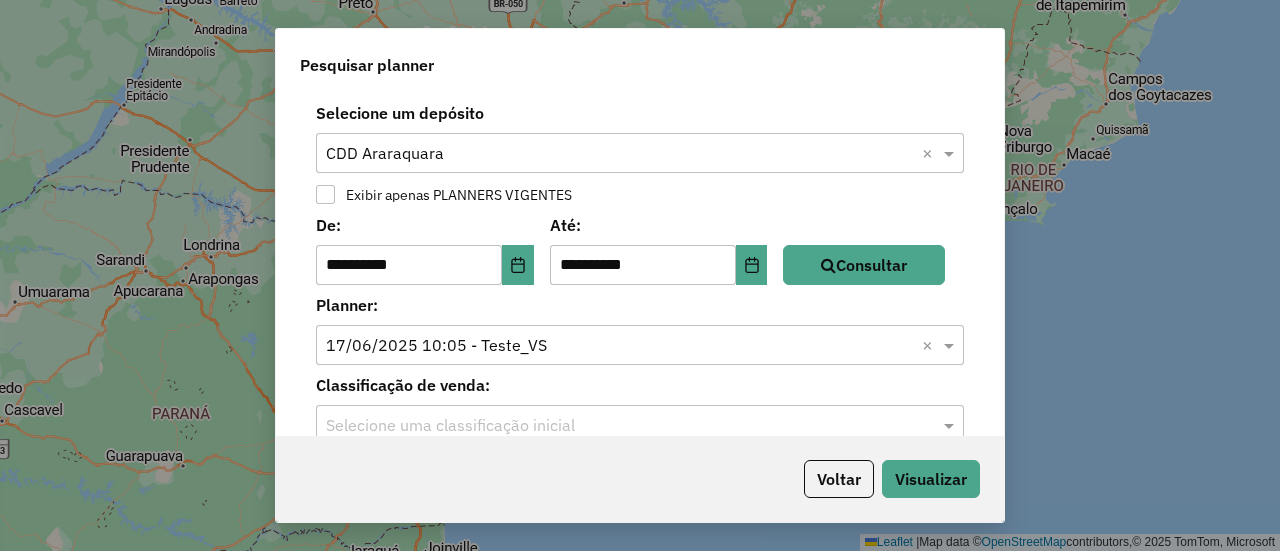 click 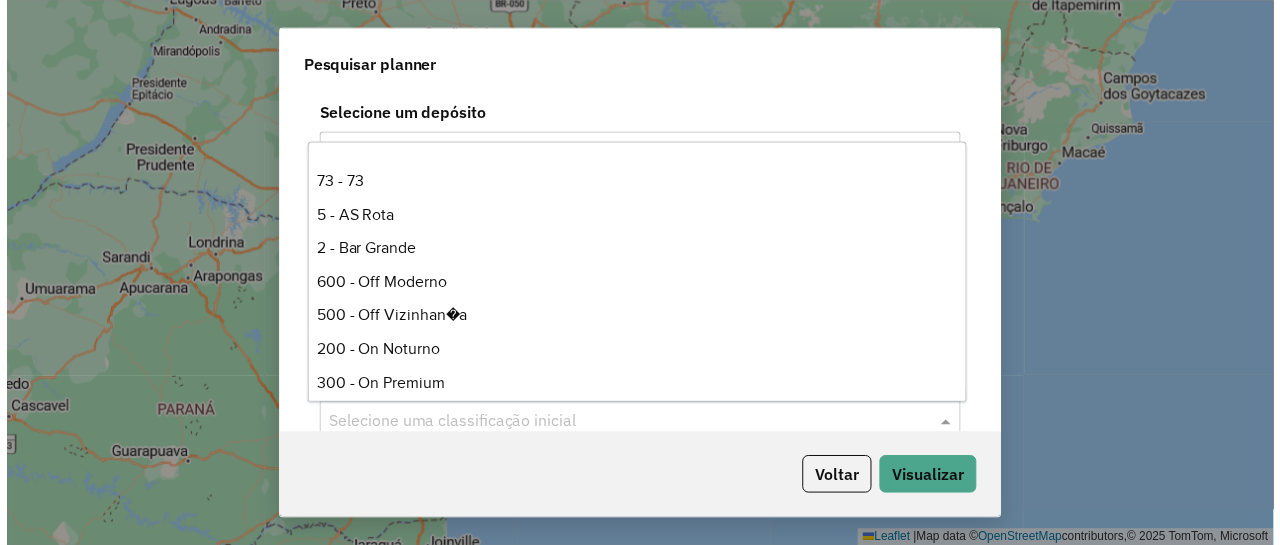 scroll, scrollTop: 234, scrollLeft: 0, axis: vertical 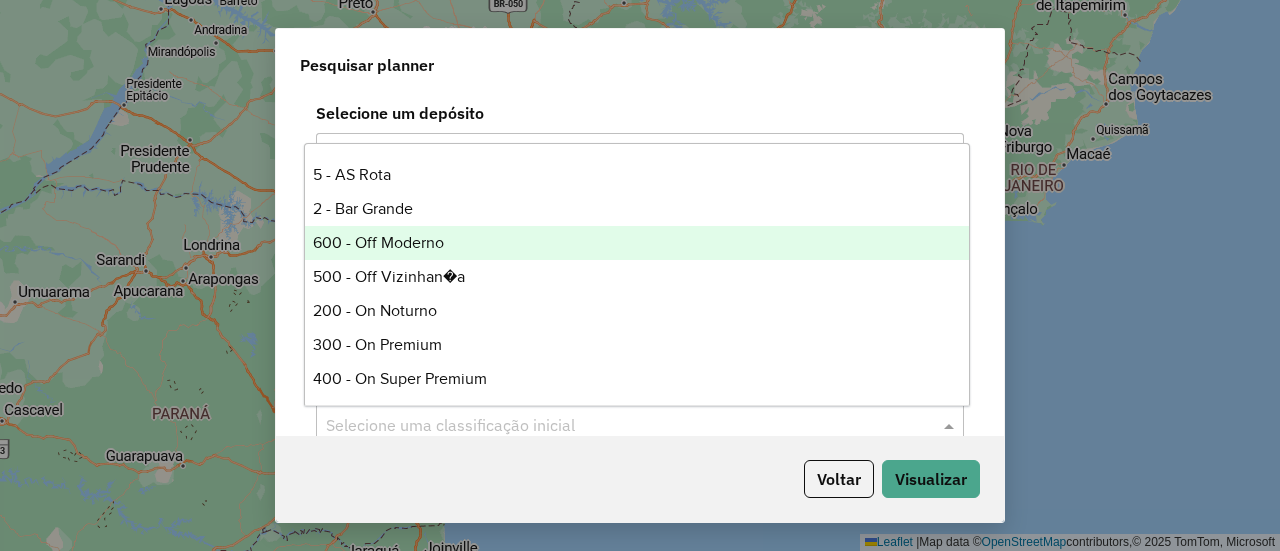 click on "600 - Off Moderno" at bounding box center (636, 243) 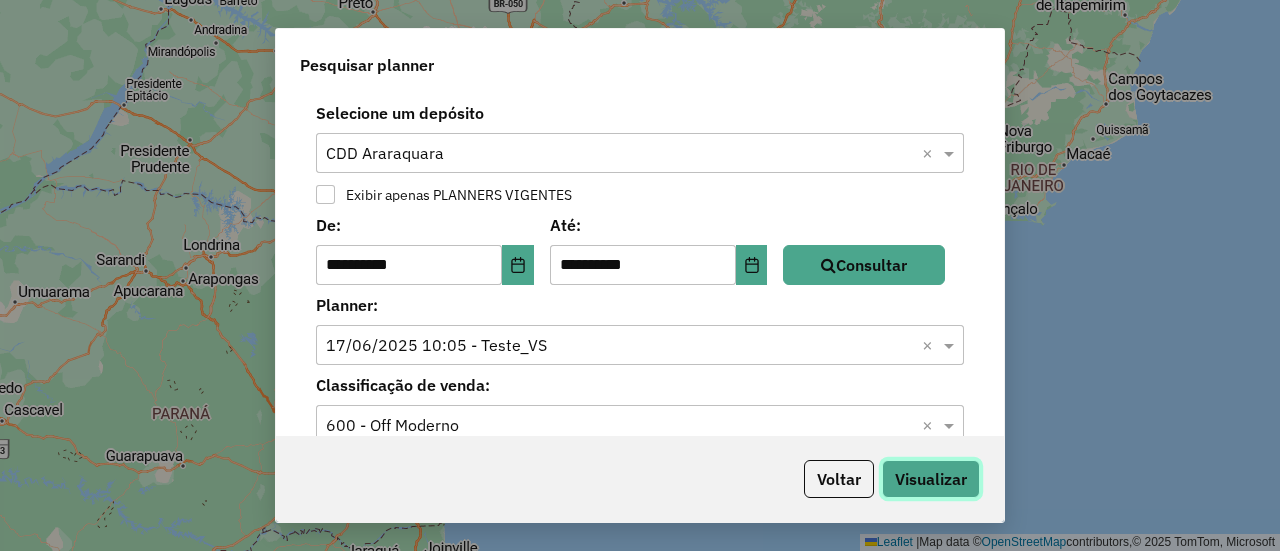 click on "Visualizar" 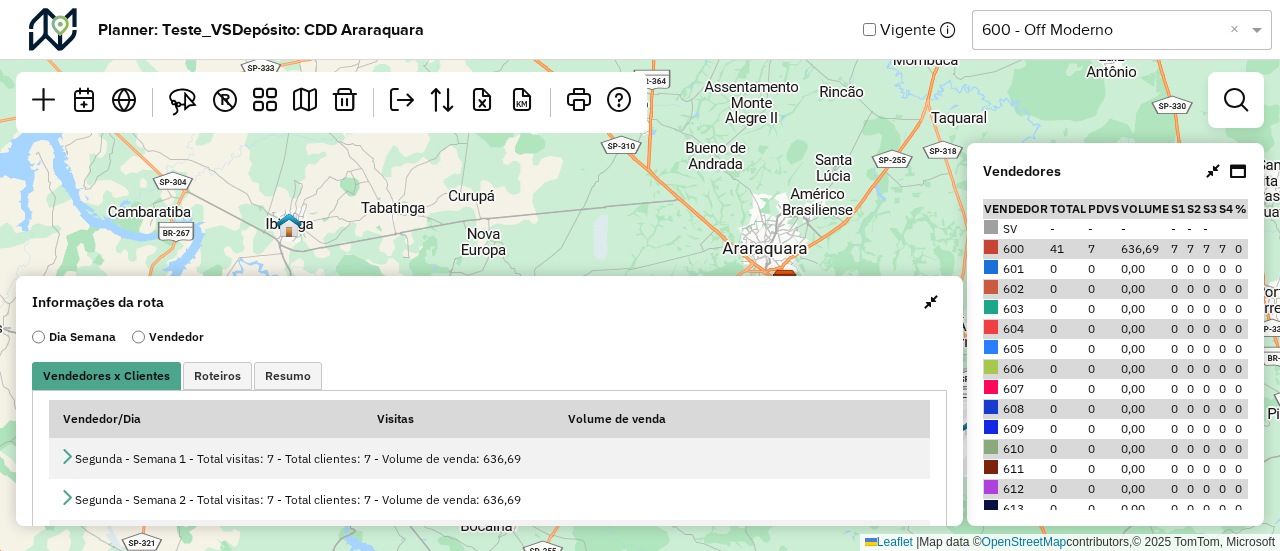 click at bounding box center (931, 302) 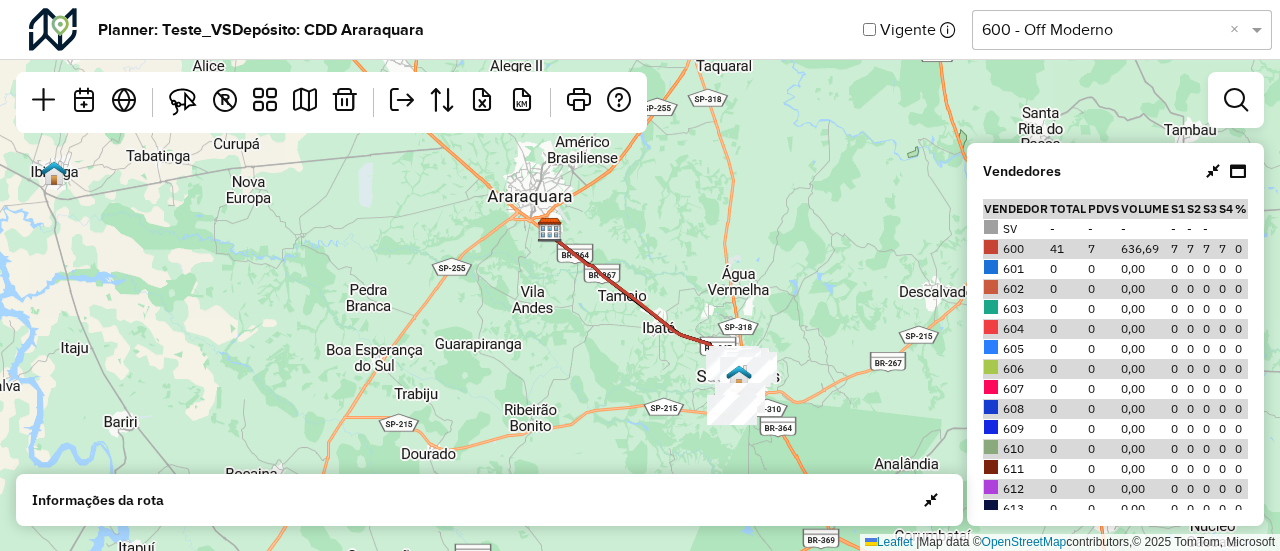 drag, startPoint x: 813, startPoint y: 321, endPoint x: 578, endPoint y: 269, distance: 240.68445 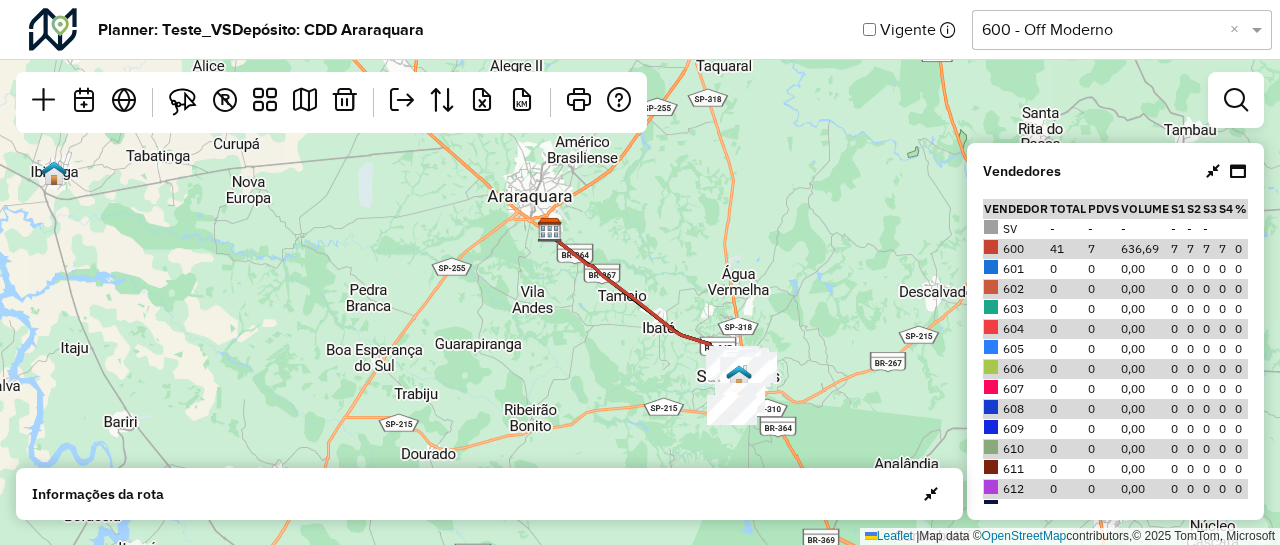 click 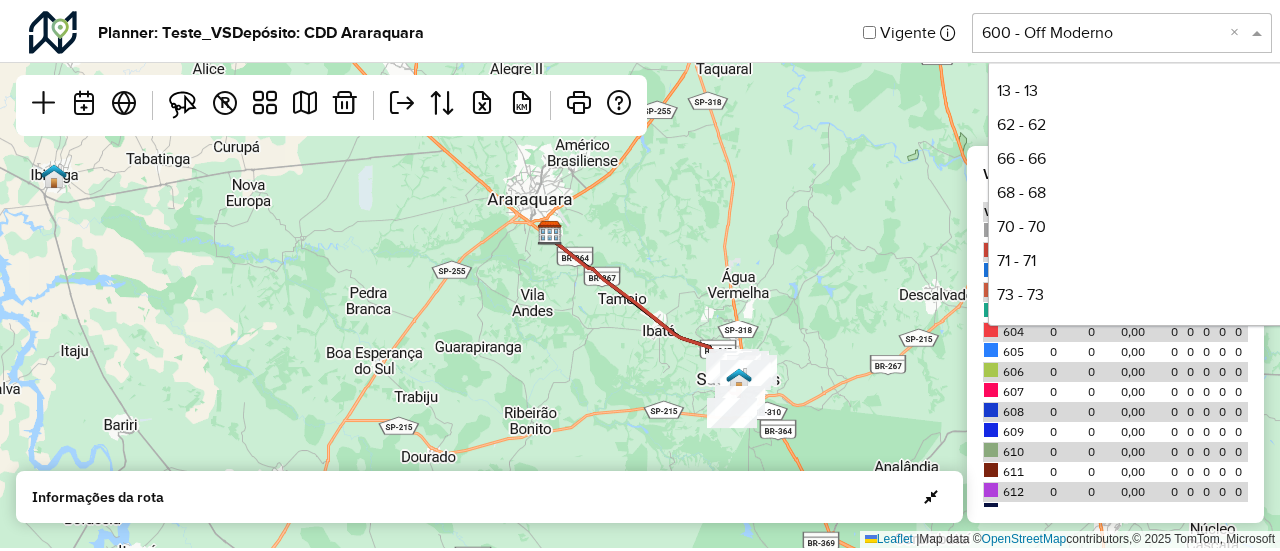 scroll, scrollTop: 306, scrollLeft: 0, axis: vertical 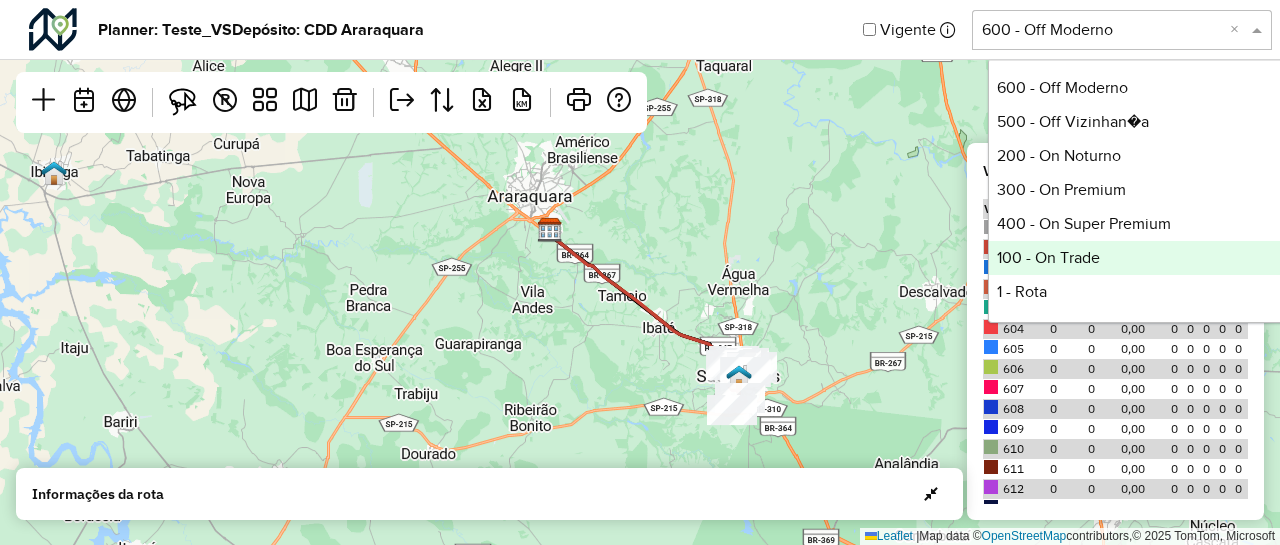 click on "100 - On Trade" at bounding box center (1138, 258) 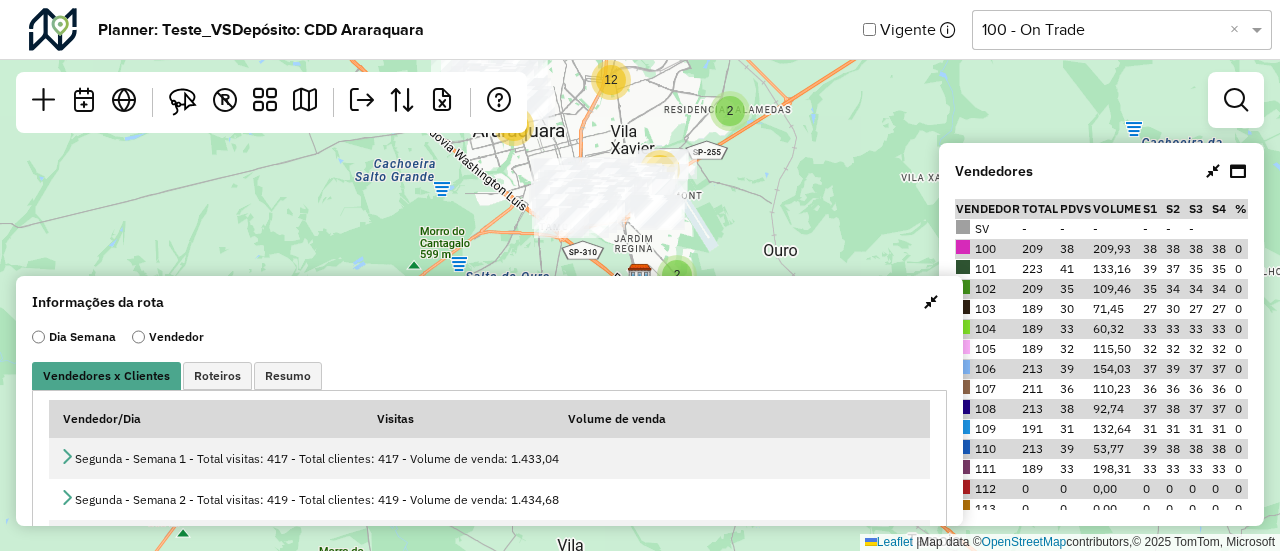 click at bounding box center (931, 302) 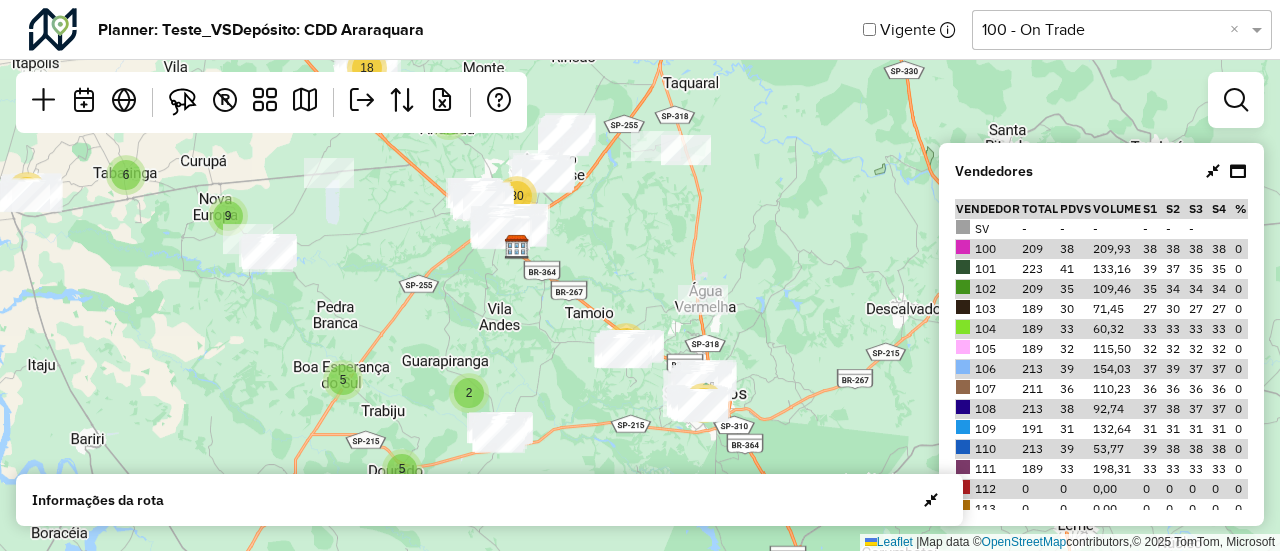 drag, startPoint x: 837, startPoint y: 315, endPoint x: 672, endPoint y: 245, distance: 179.23448 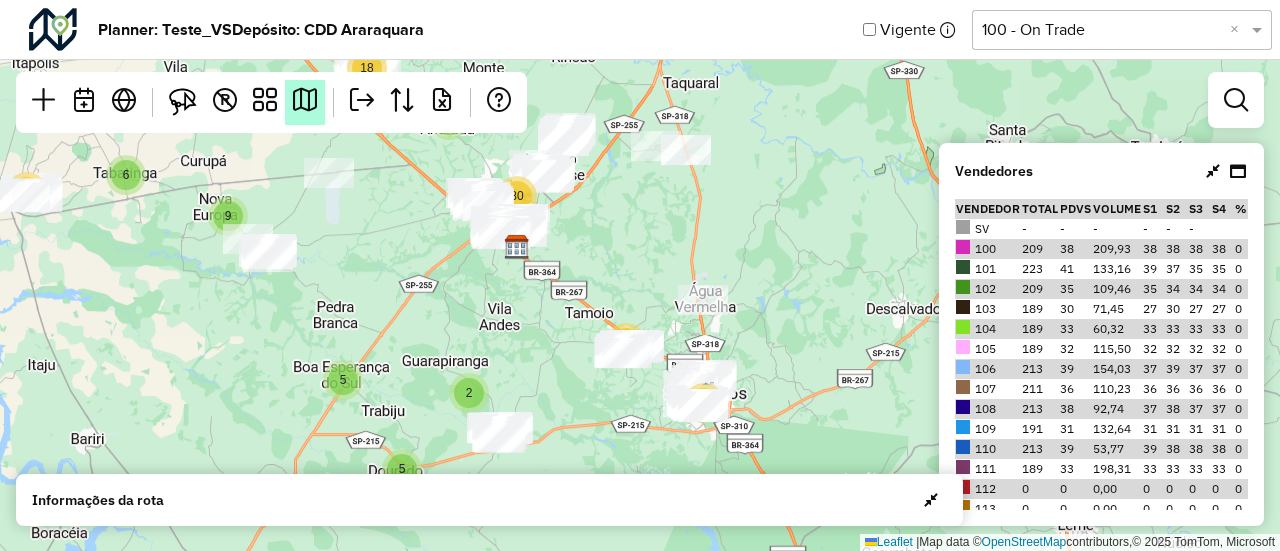 click at bounding box center (305, 100) 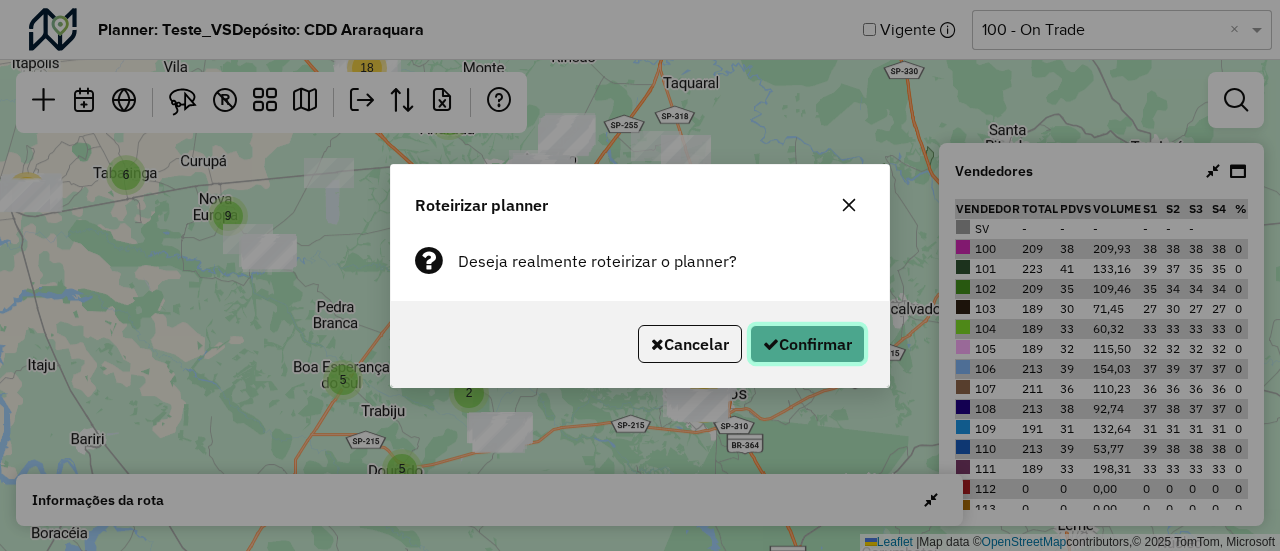 click on "Confirmar" 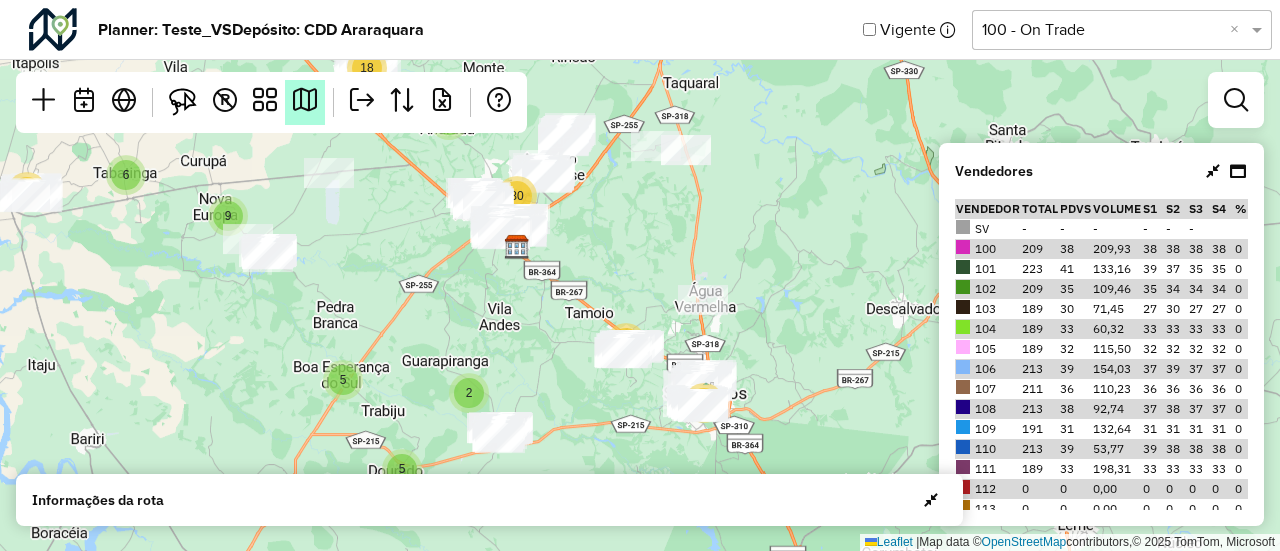 click at bounding box center [305, 100] 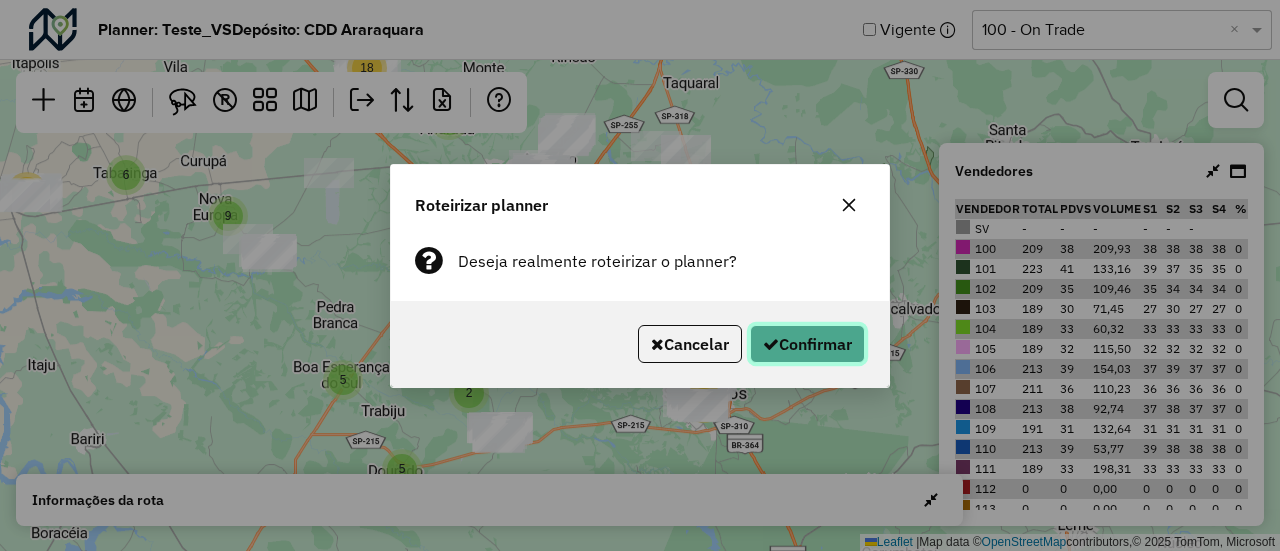 click on "Confirmar" 